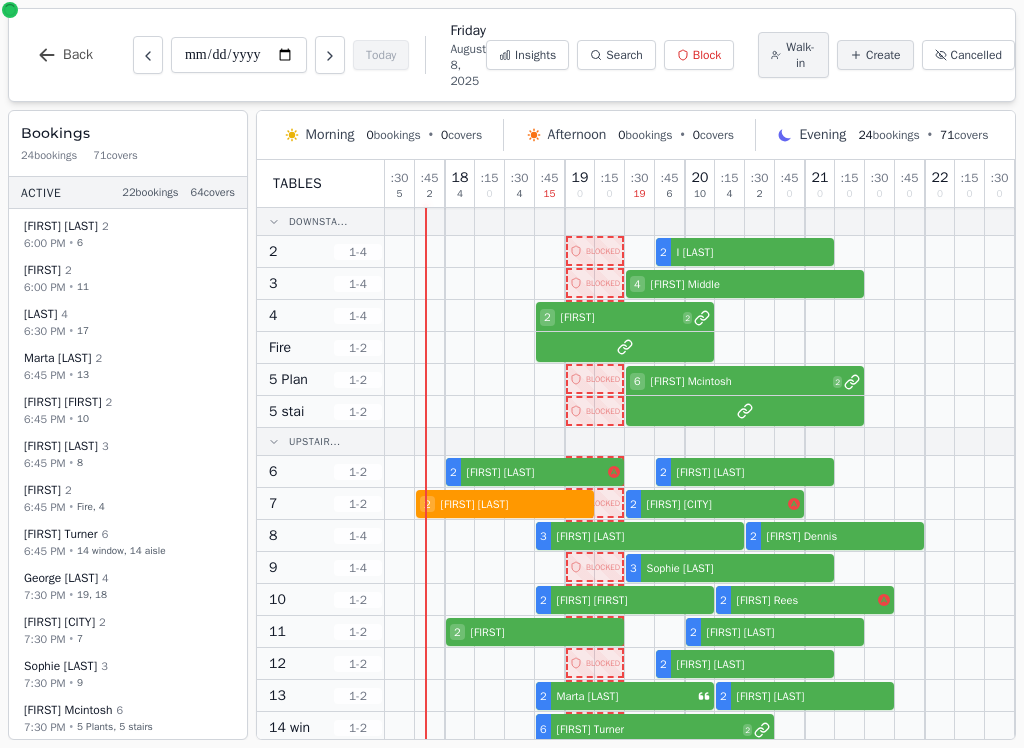 scroll, scrollTop: 0, scrollLeft: 0, axis: both 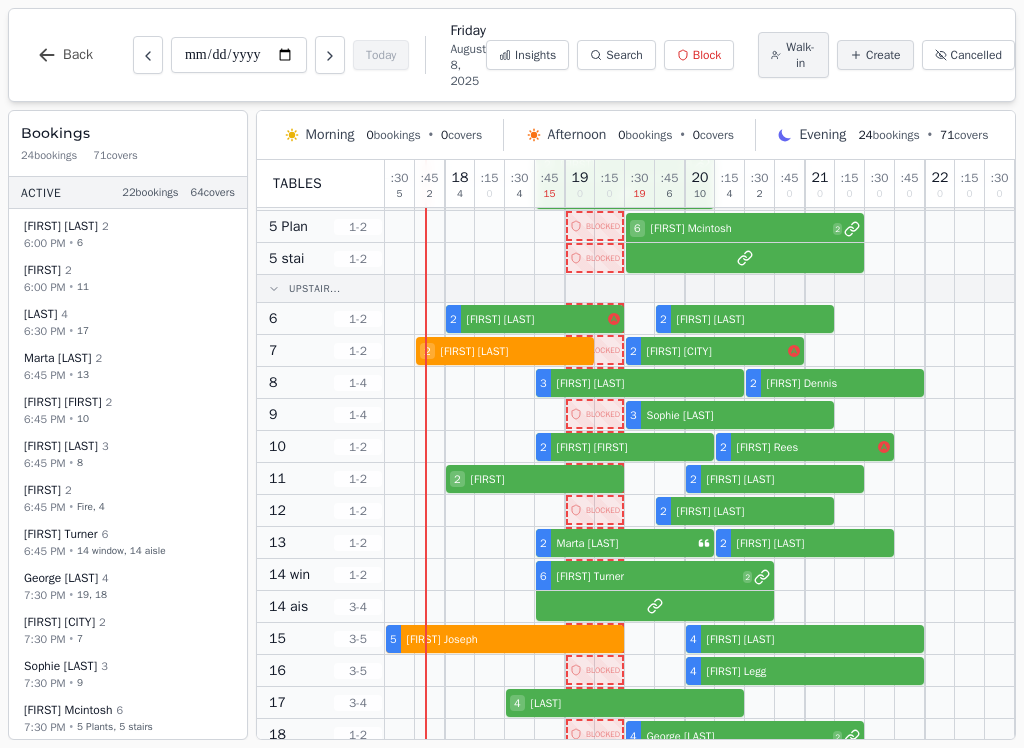 click on "Walk-in" at bounding box center (800, 55) 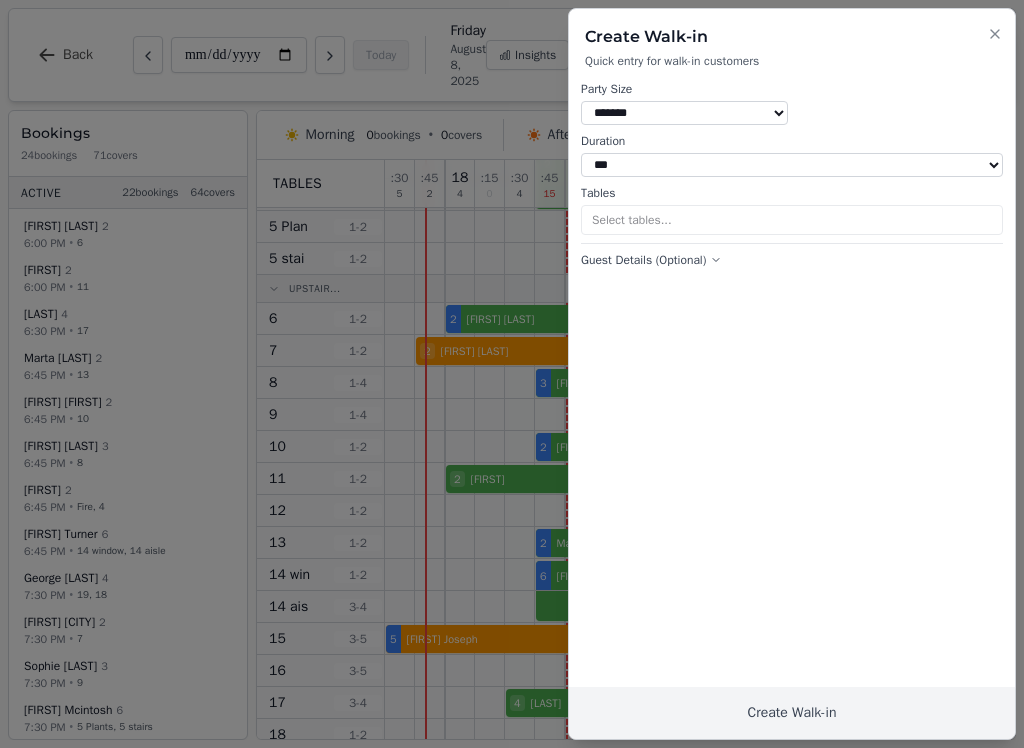 select on "****" 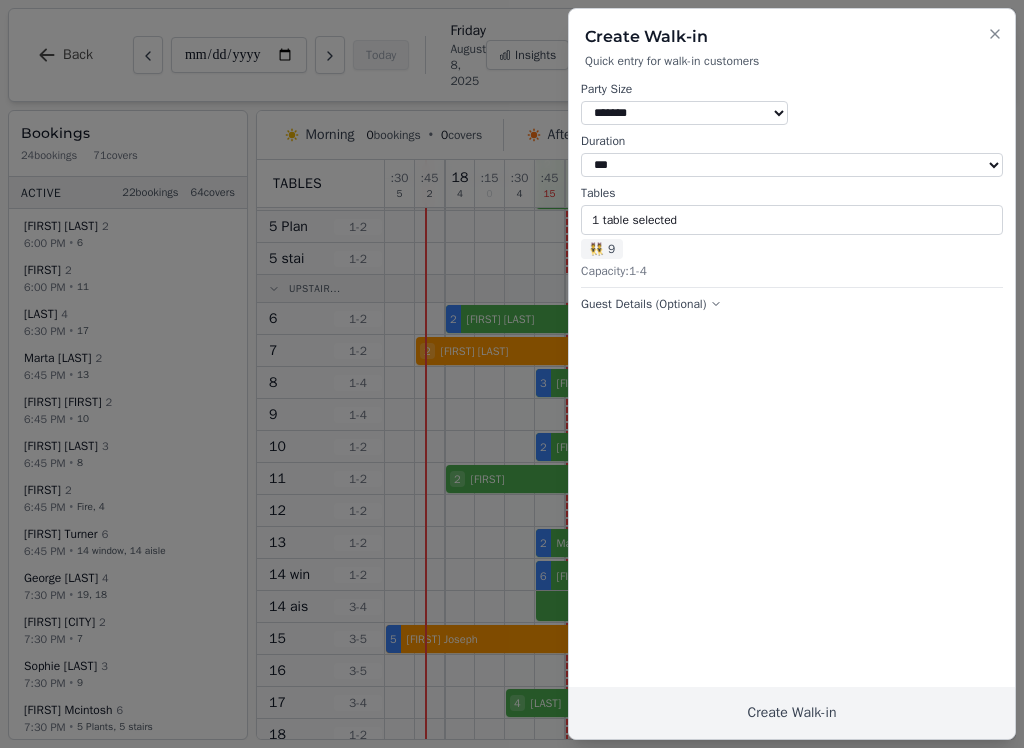 select on "*" 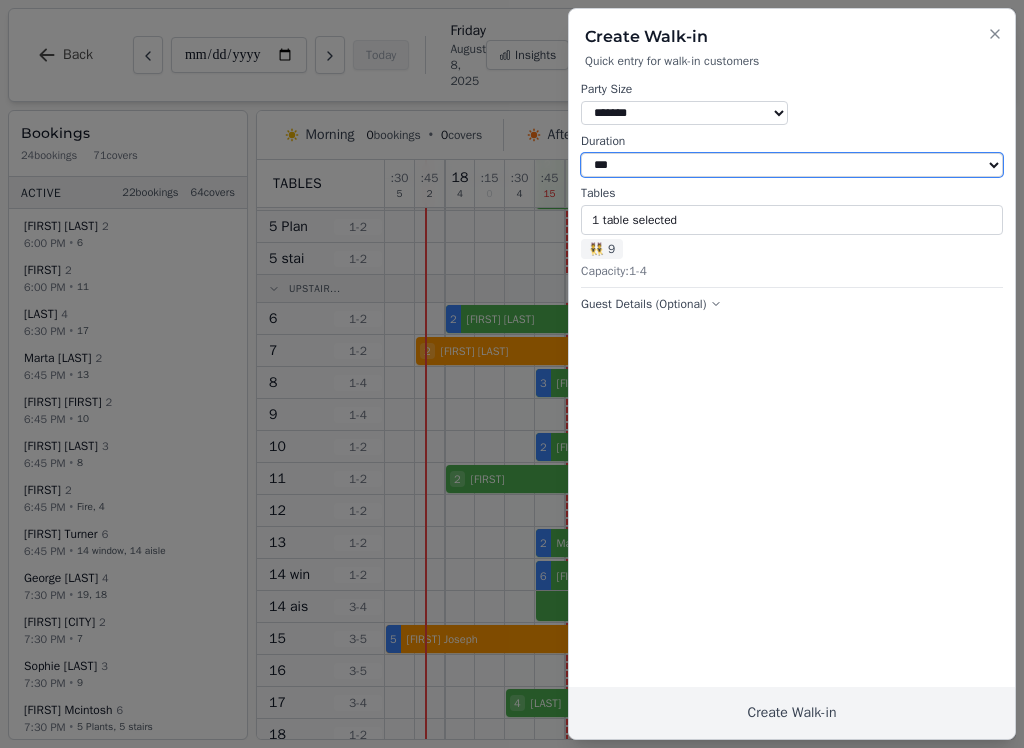 click on "[CREDIT_CARD]" at bounding box center [792, 165] 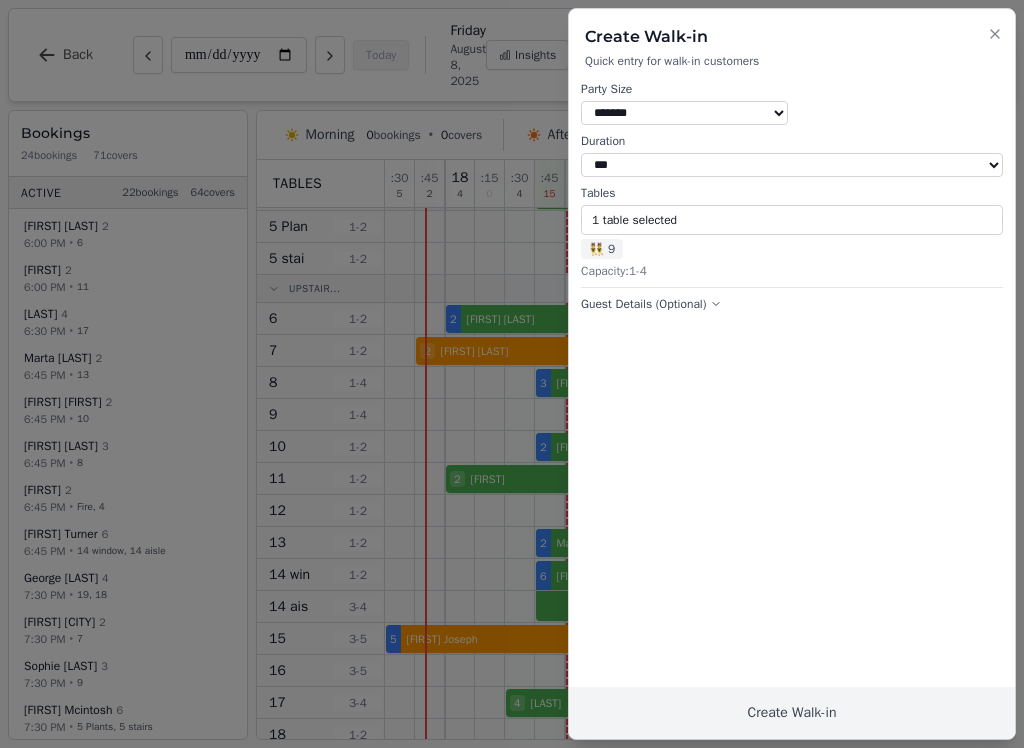 click on "1 table selected" at bounding box center (792, 220) 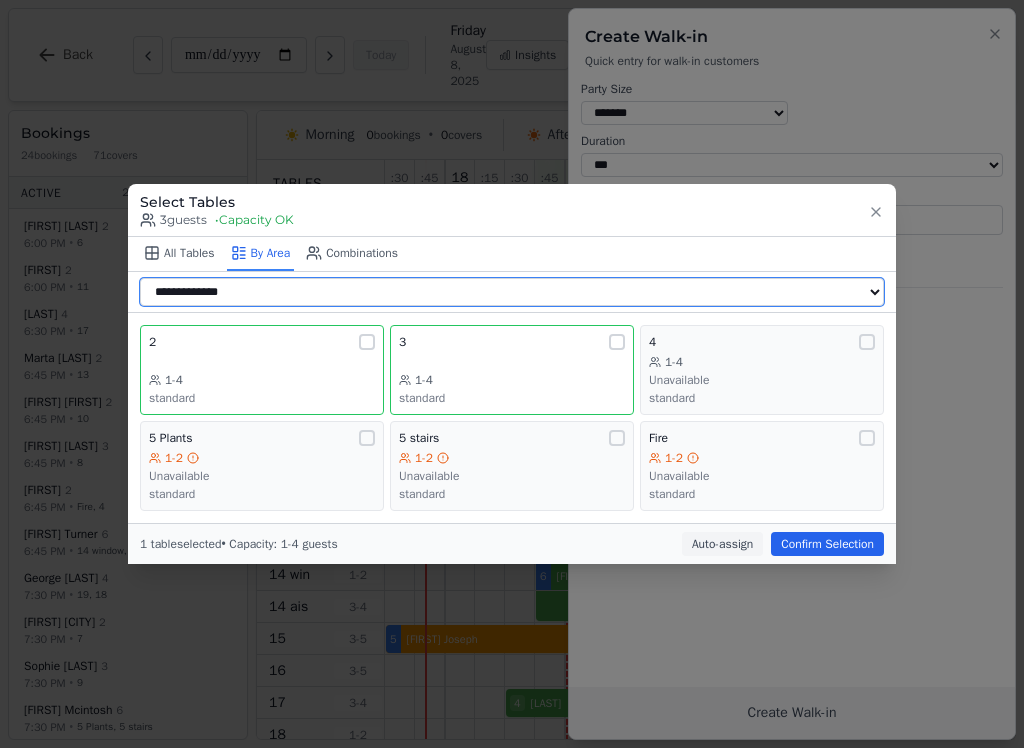click on "[CREDIT_CARD]" at bounding box center [512, 292] 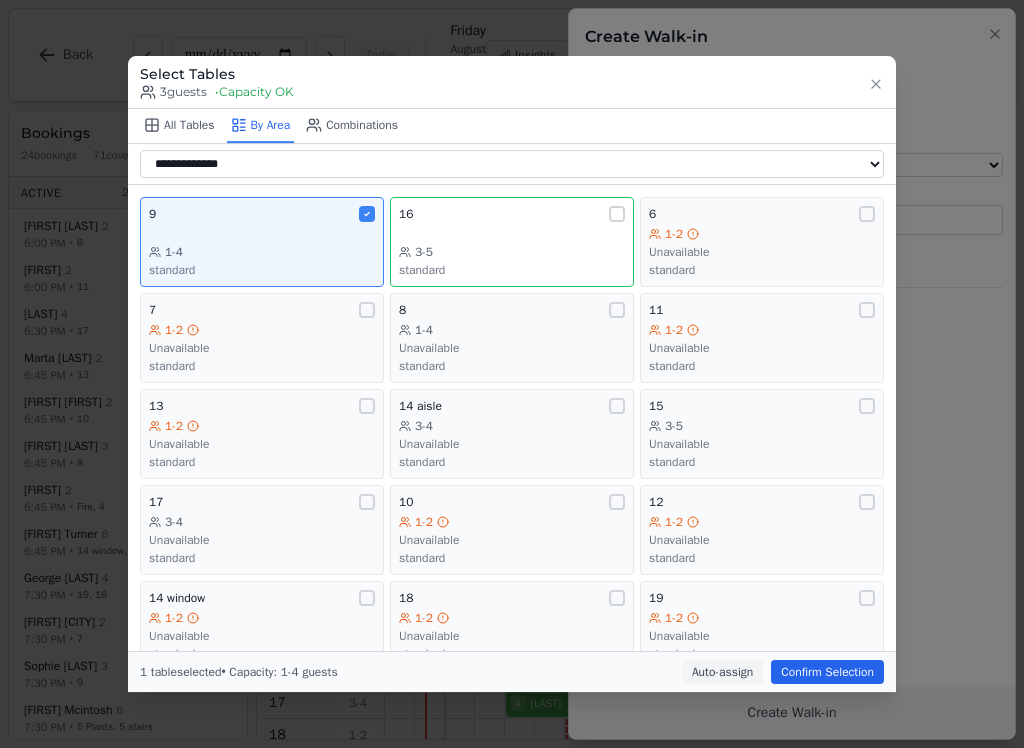 click on "Confirm Selection" at bounding box center (827, 672) 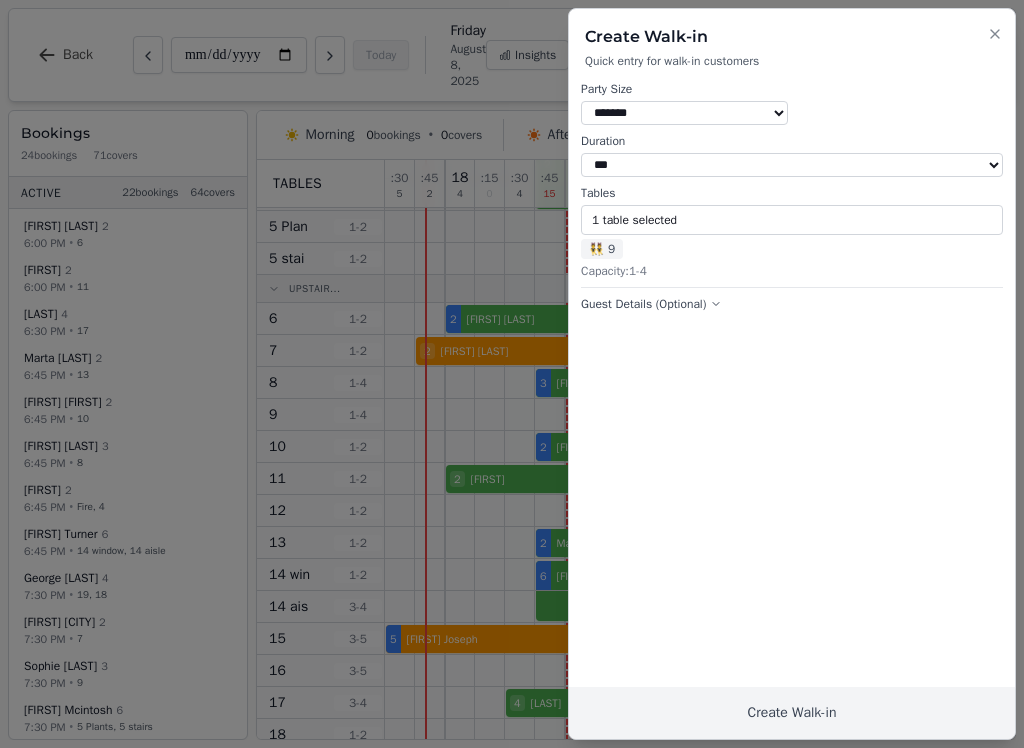 click on "Create Walk-in" at bounding box center [792, 713] 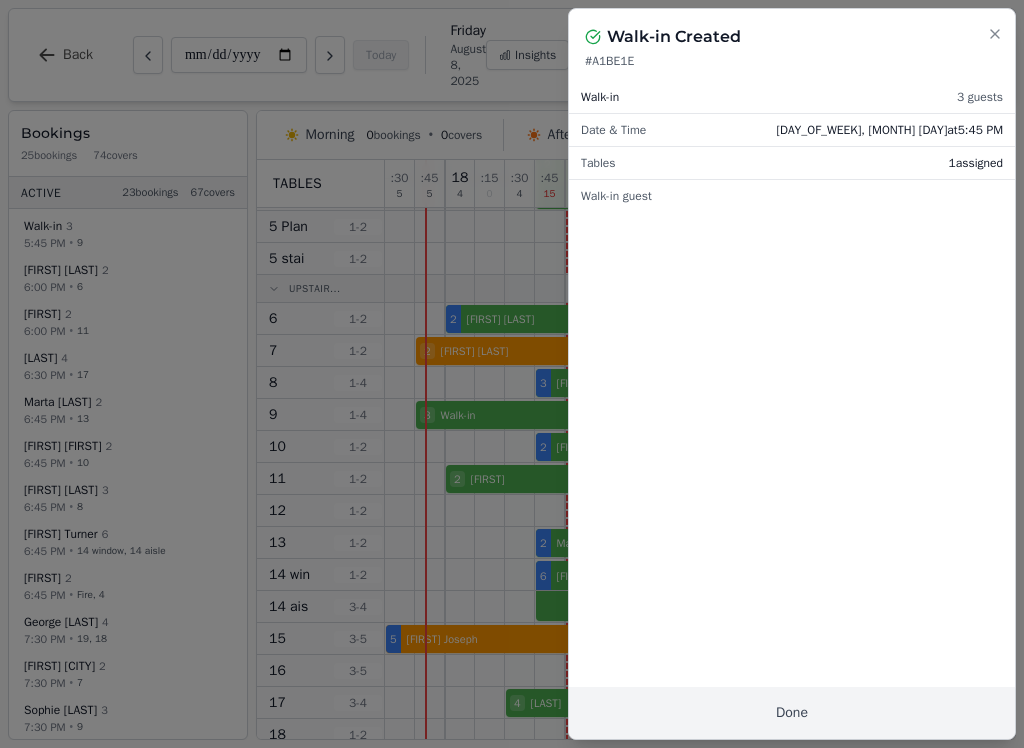 click 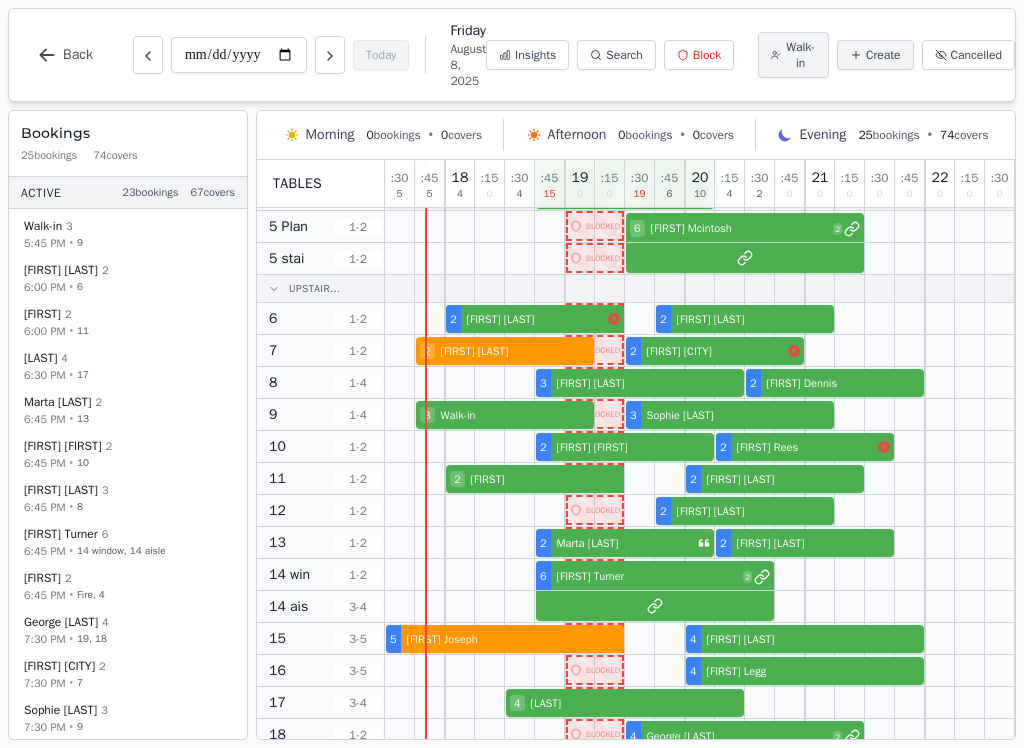 select on "****" 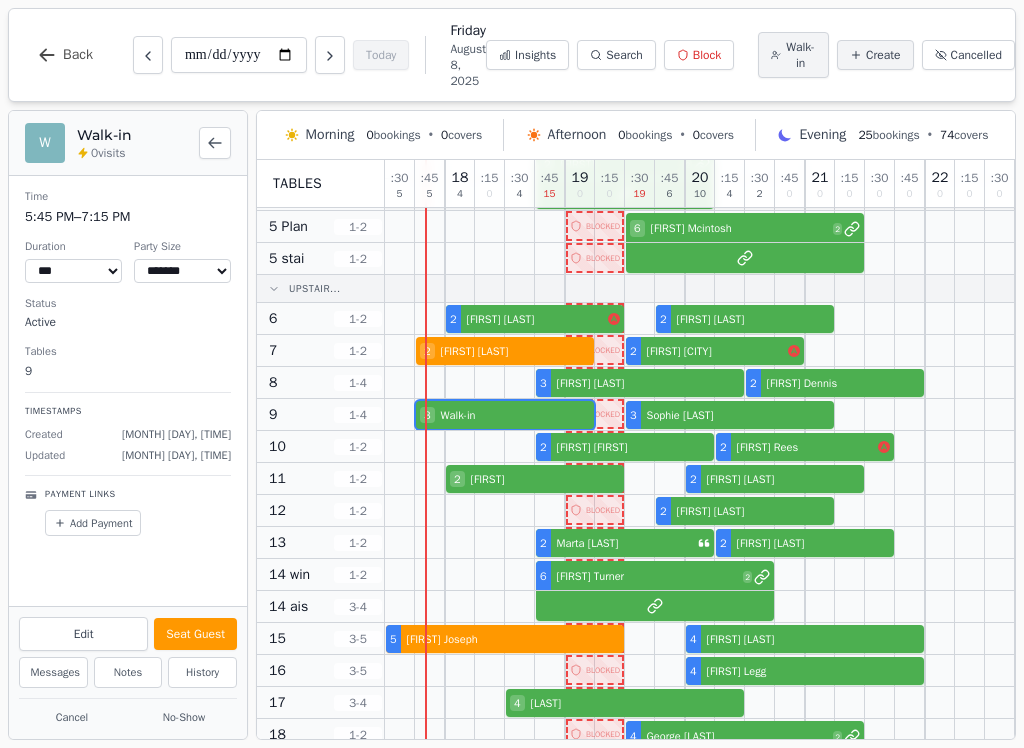 click on "Seat Guest" at bounding box center (195, 634) 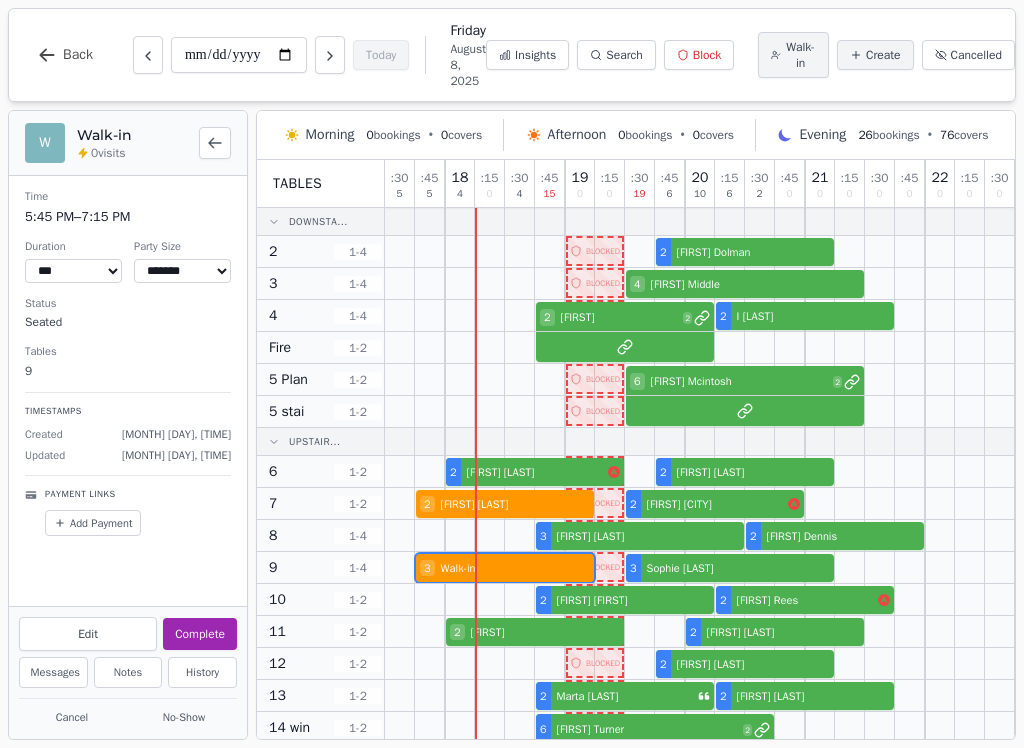 scroll, scrollTop: 0, scrollLeft: 0, axis: both 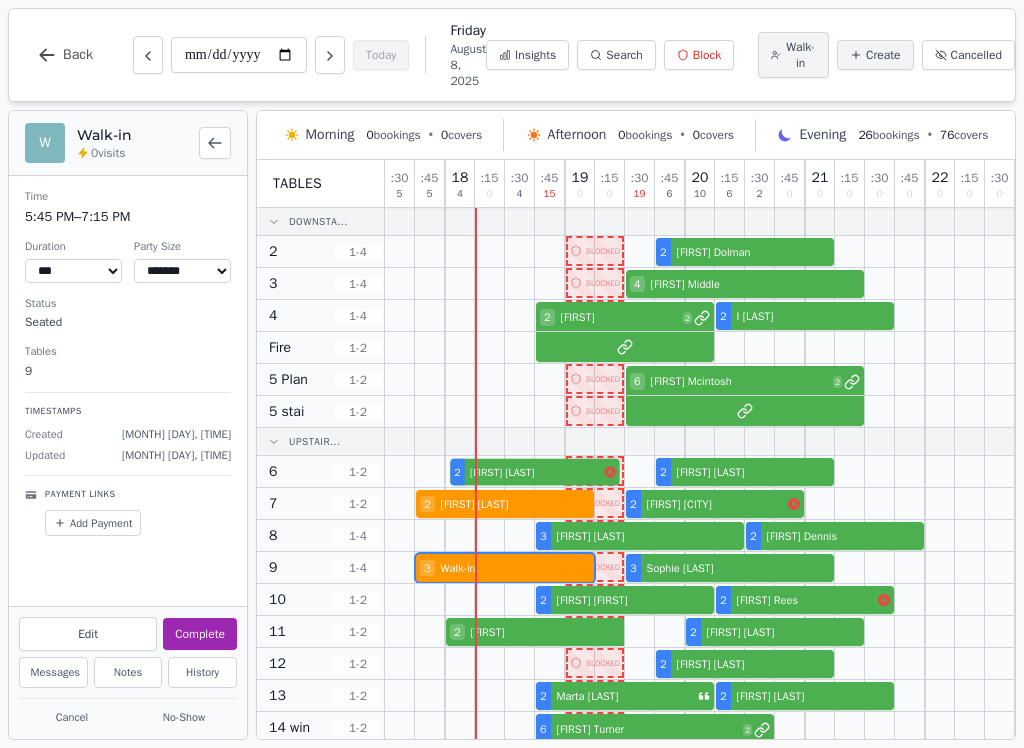 select on "*" 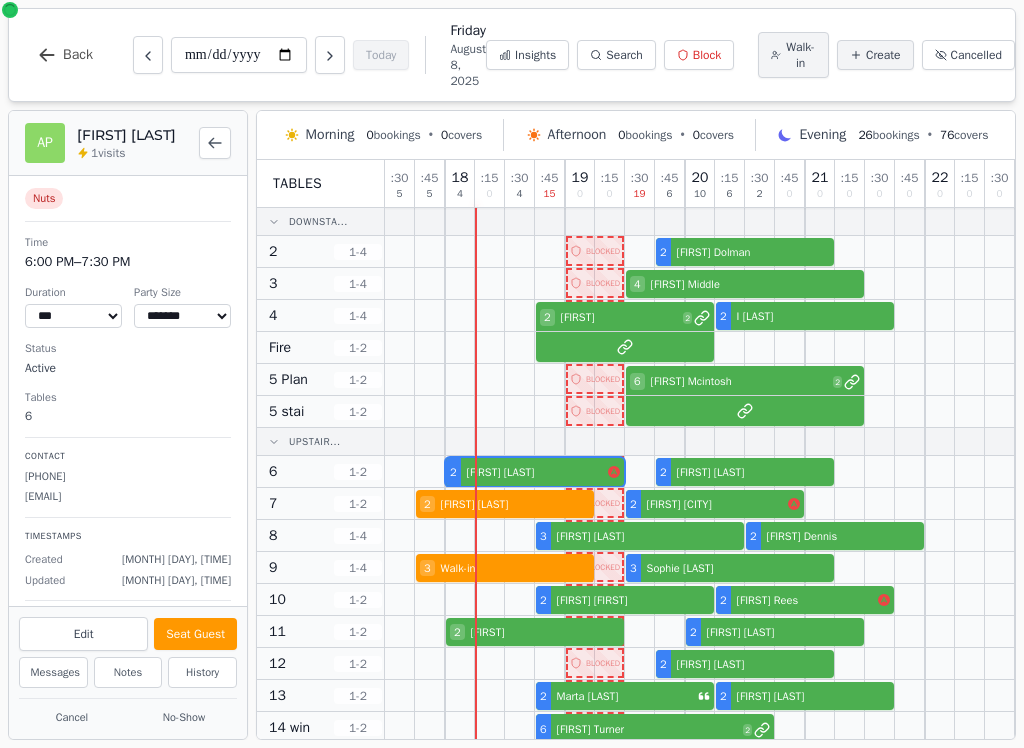 click on "Seat Guest" at bounding box center [195, 634] 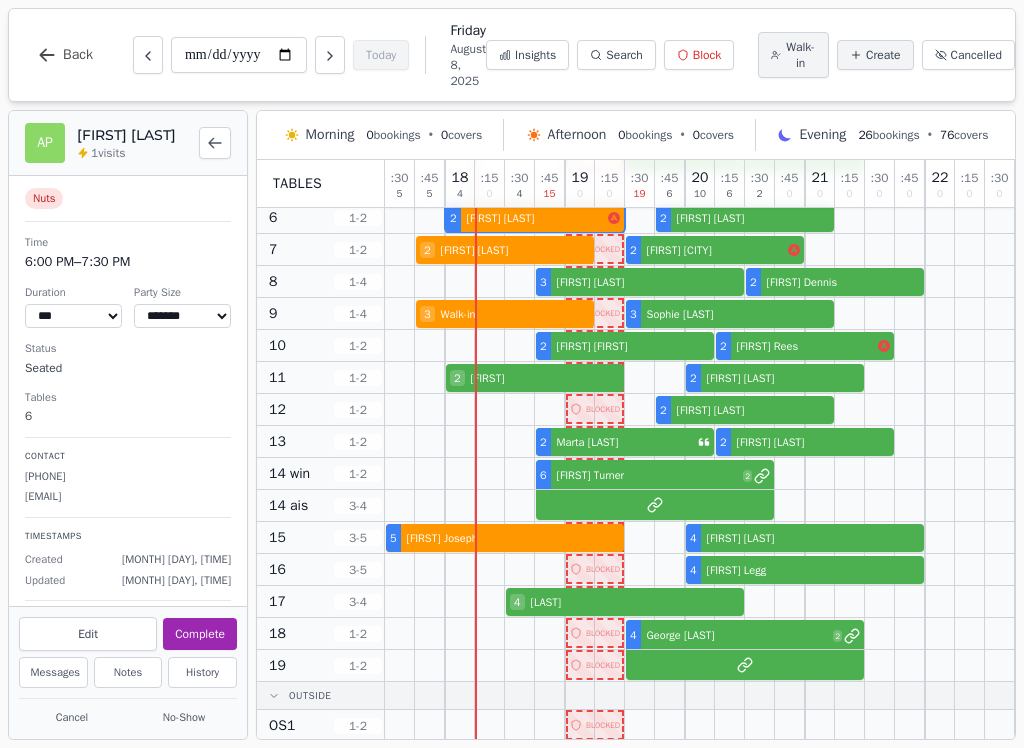 scroll, scrollTop: 251, scrollLeft: 0, axis: vertical 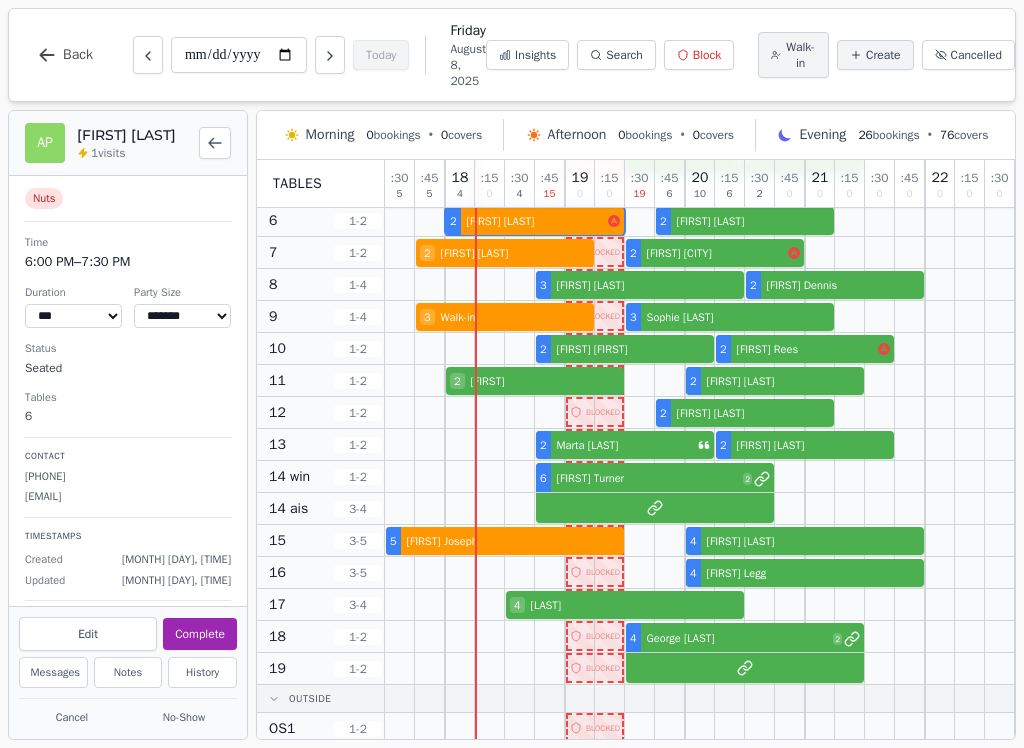click on "[NUMBER] [FIRST] [LAST]" at bounding box center [730, 381] 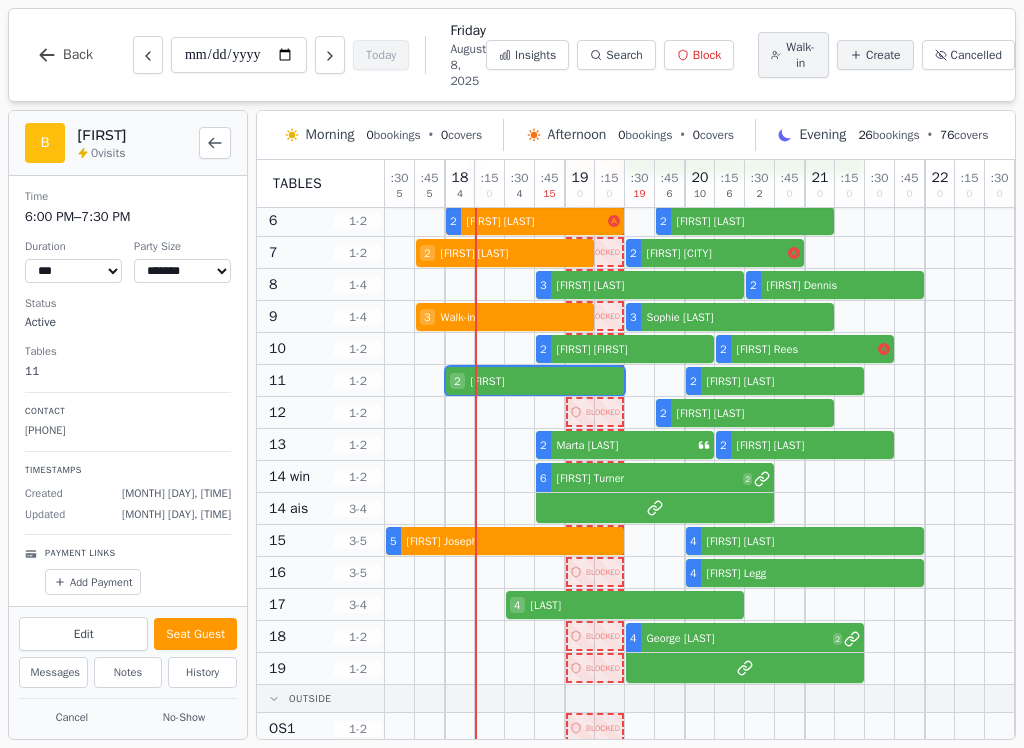 click on "Seat Guest" at bounding box center (195, 634) 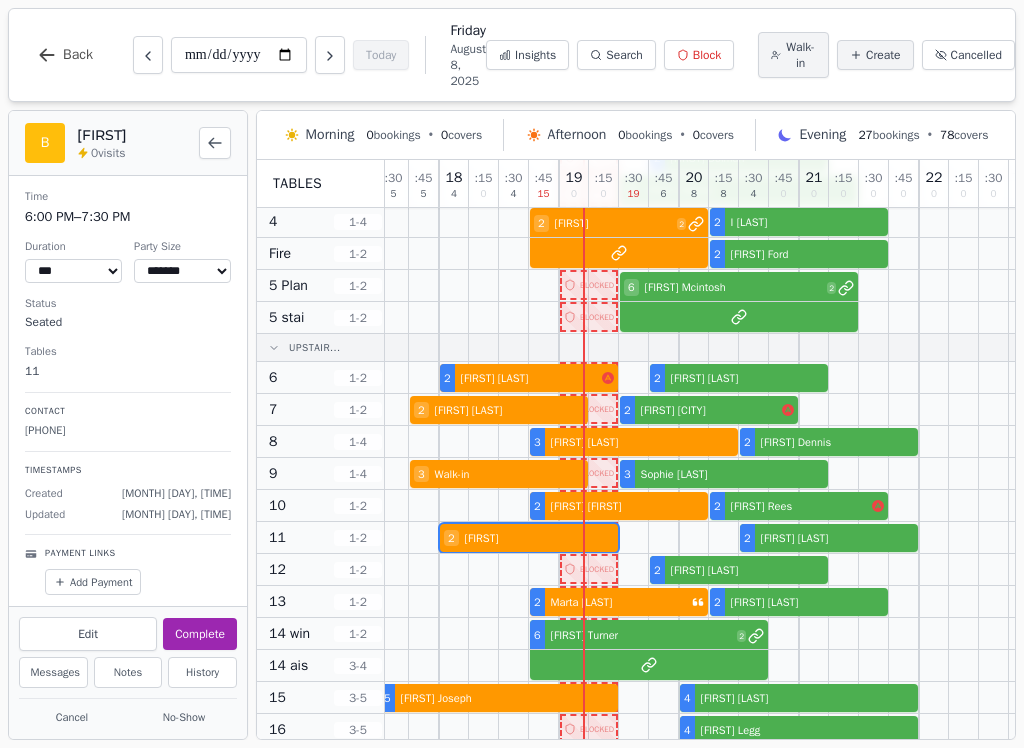 scroll, scrollTop: 95, scrollLeft: 1, axis: both 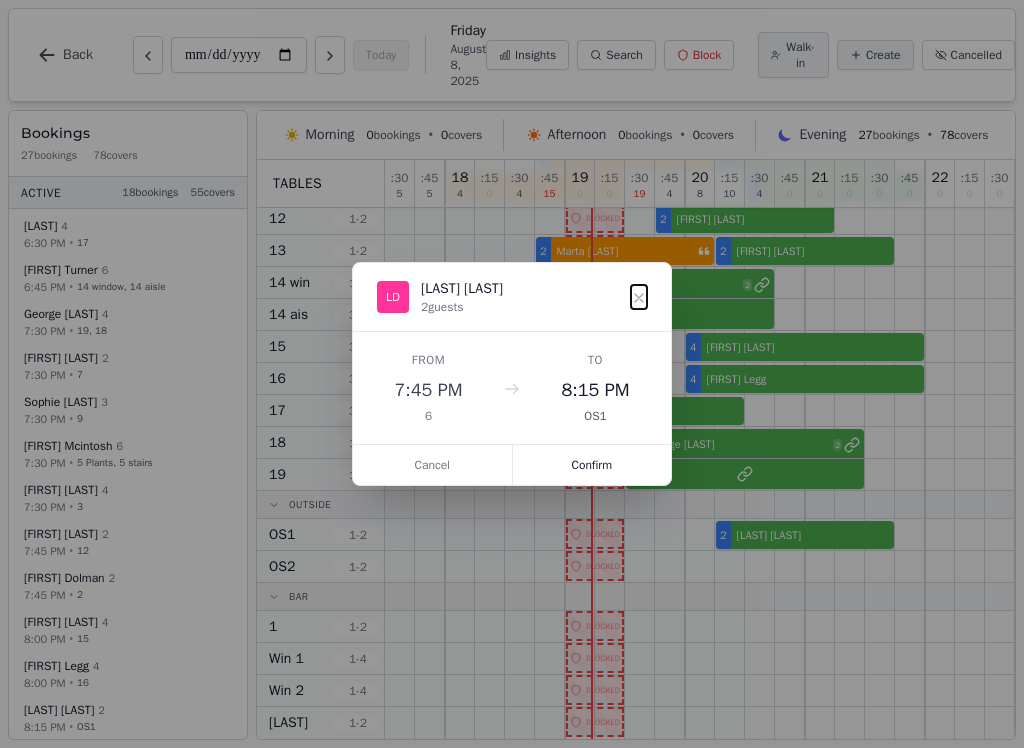 click on "Confirm" at bounding box center (592, 465) 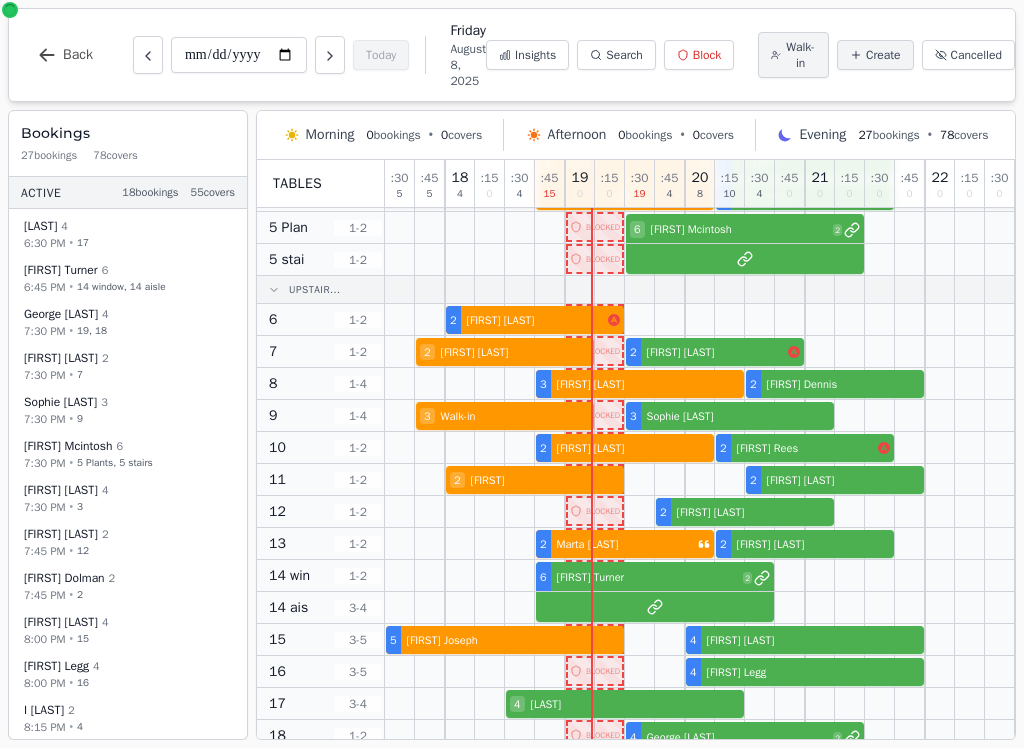 scroll, scrollTop: 150, scrollLeft: 0, axis: vertical 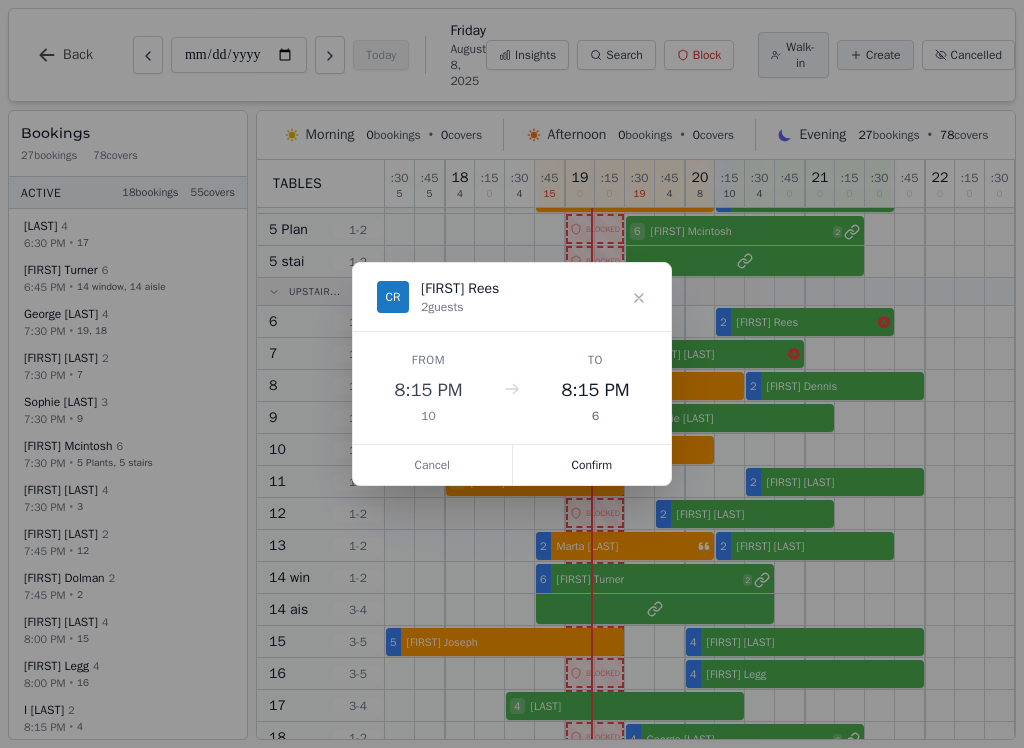 click on "Confirm" at bounding box center (592, 465) 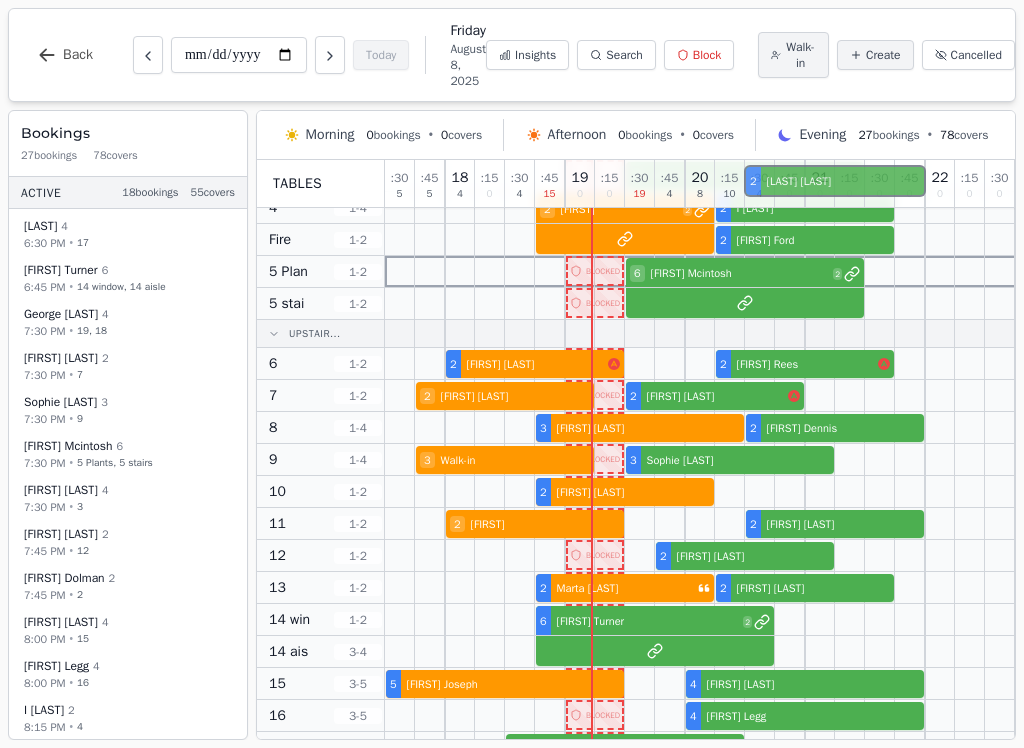scroll, scrollTop: 0, scrollLeft: 0, axis: both 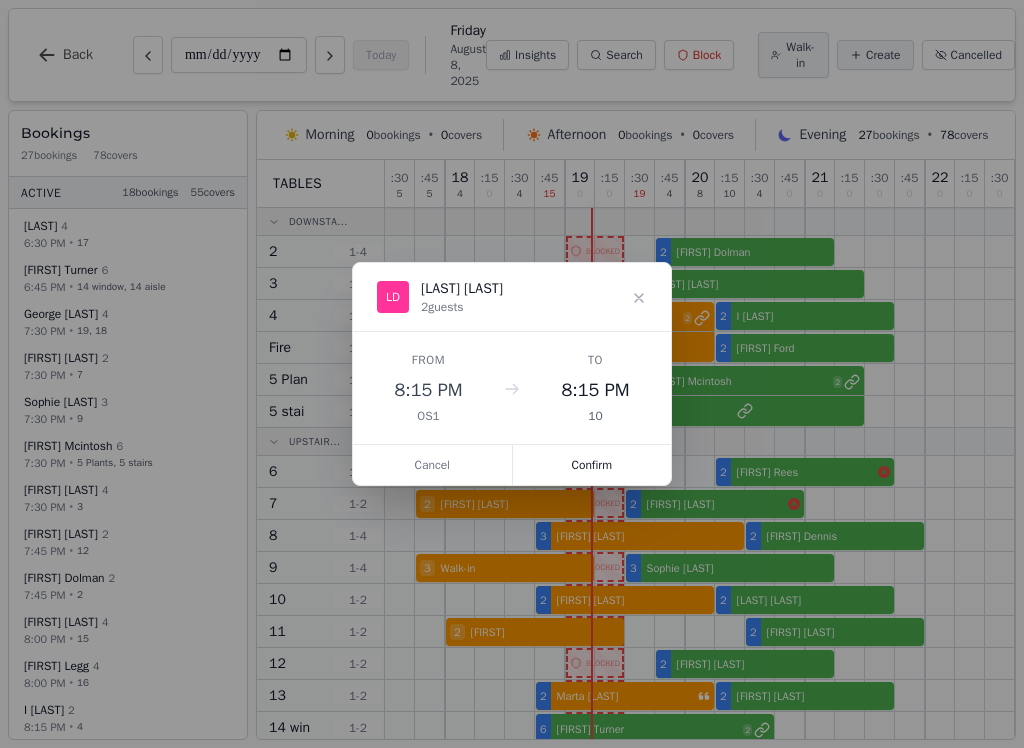 click on "Confirm" at bounding box center (592, 465) 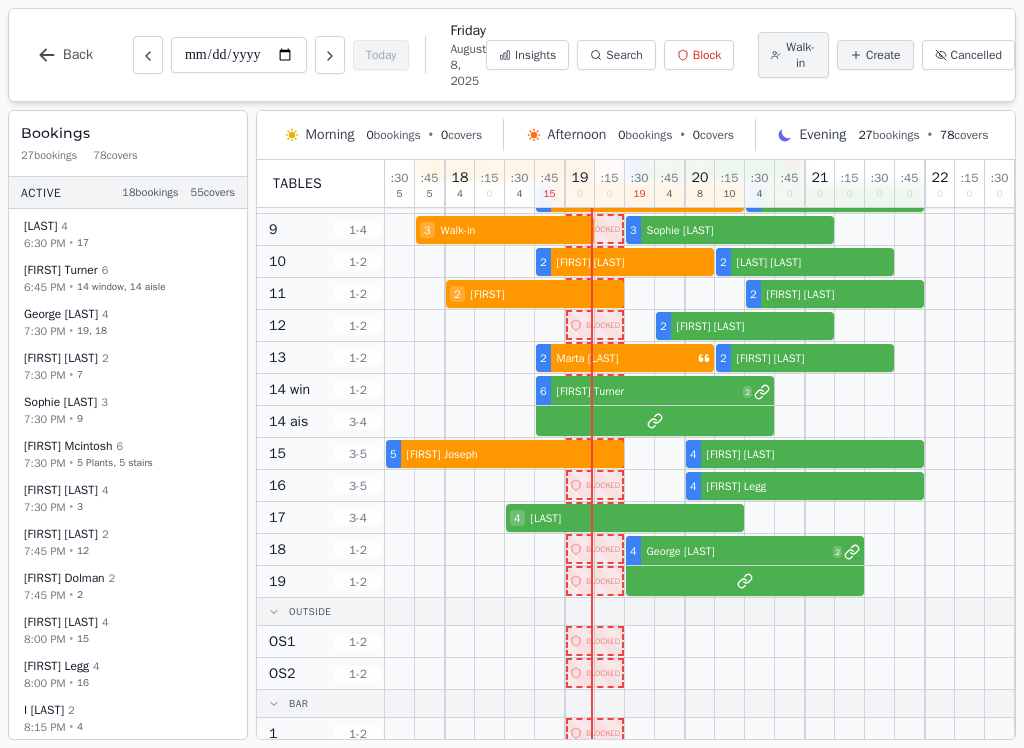 scroll, scrollTop: 339, scrollLeft: 0, axis: vertical 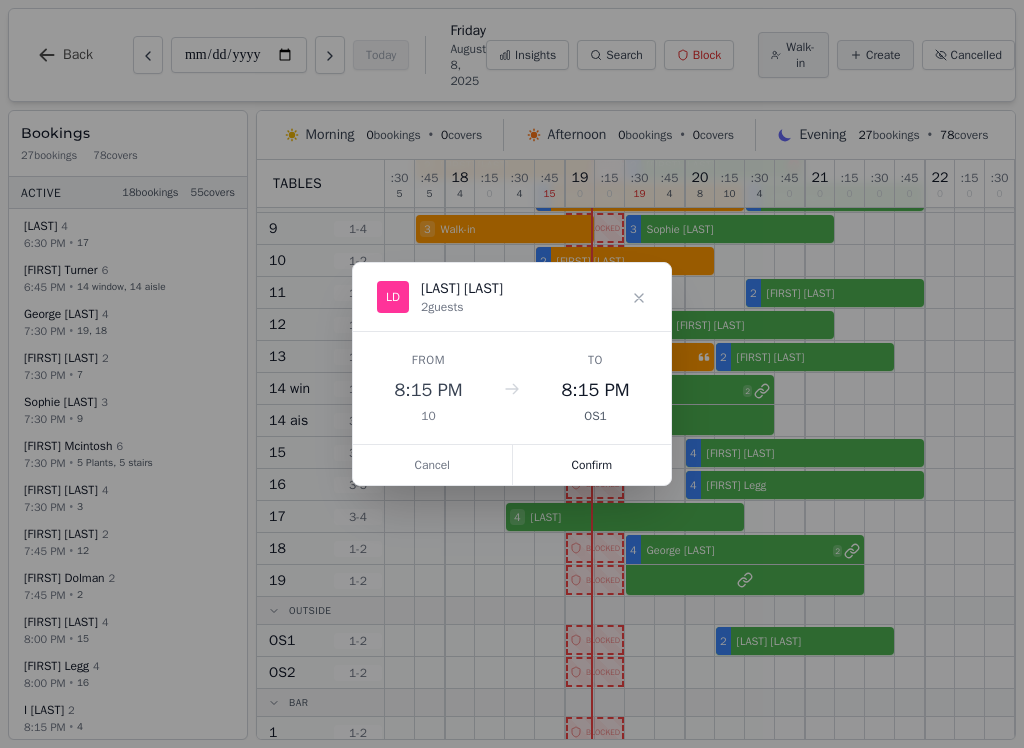 click on "Confirm" at bounding box center (592, 465) 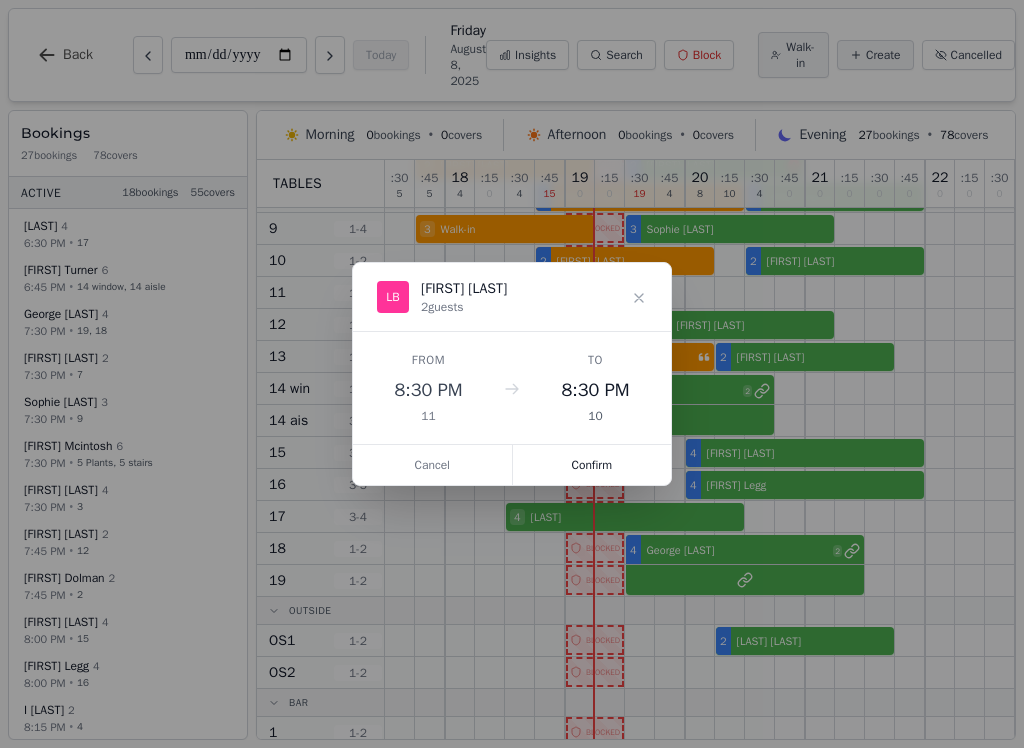 click on "Confirm" at bounding box center [592, 465] 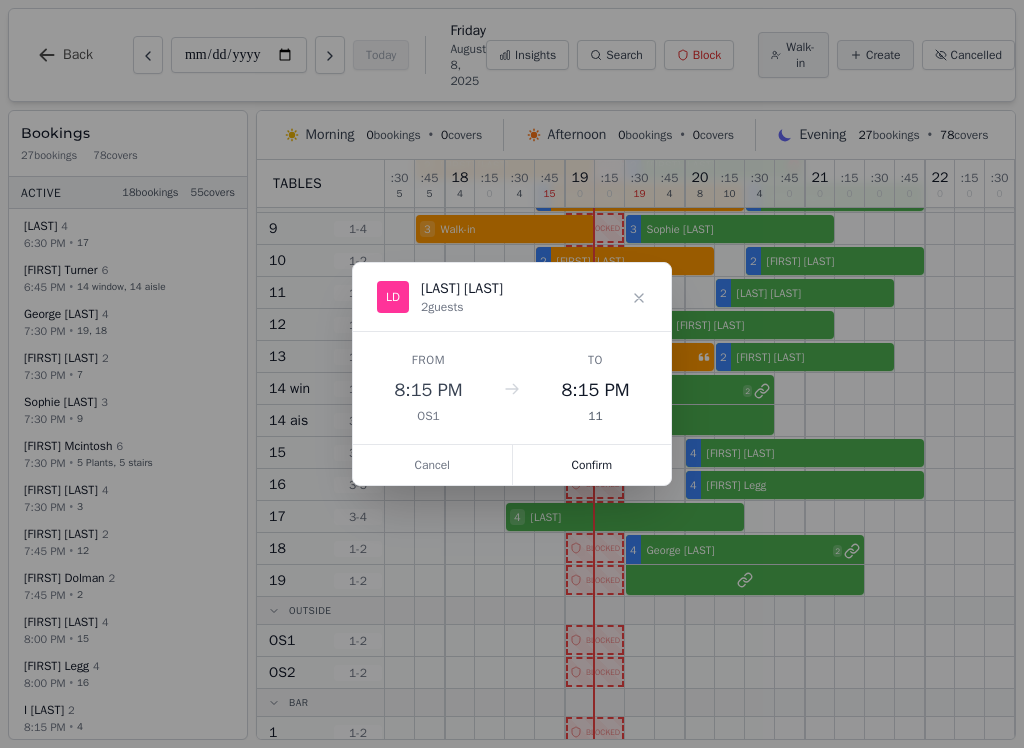 click on "Confirm" at bounding box center [592, 465] 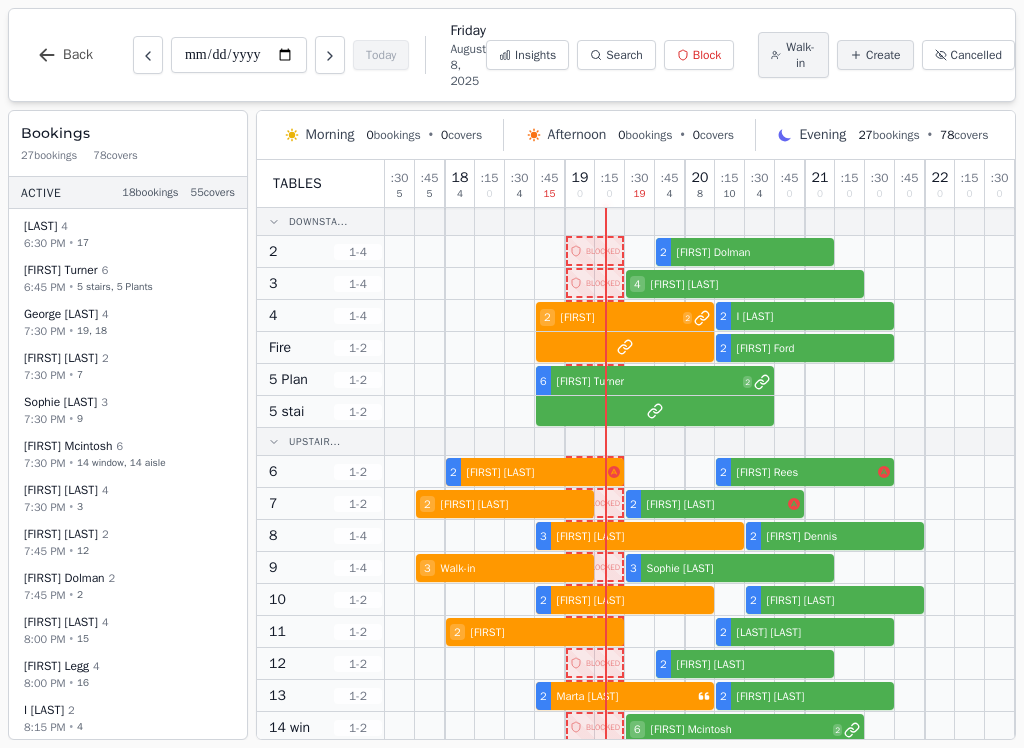 scroll, scrollTop: 0, scrollLeft: 0, axis: both 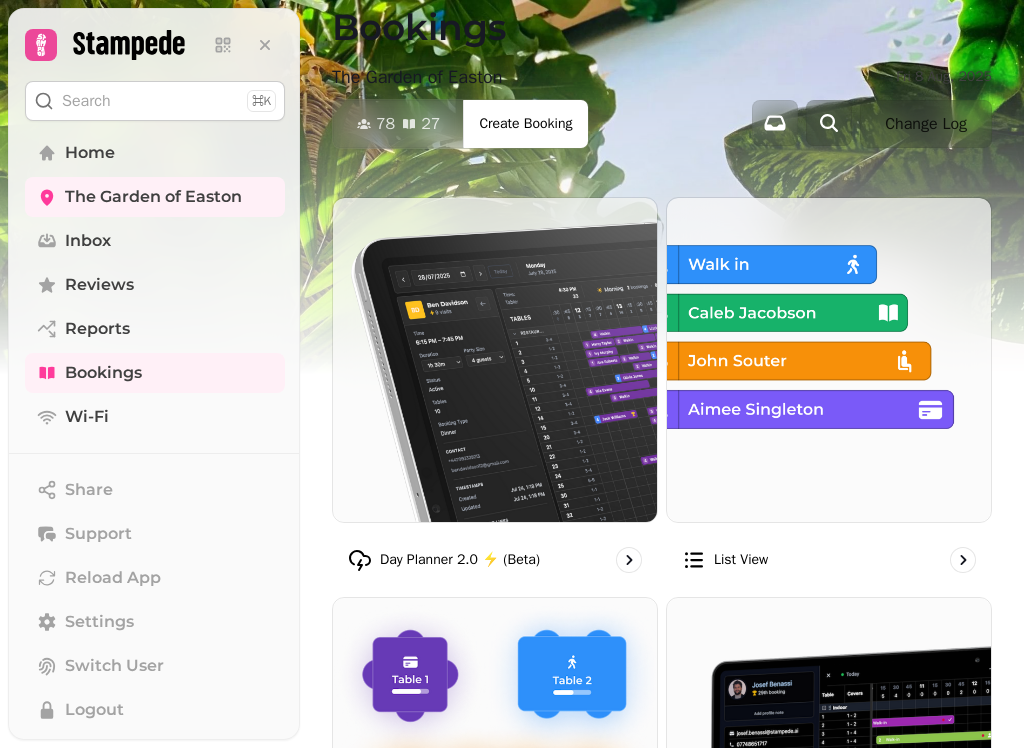 click at bounding box center (495, 360) 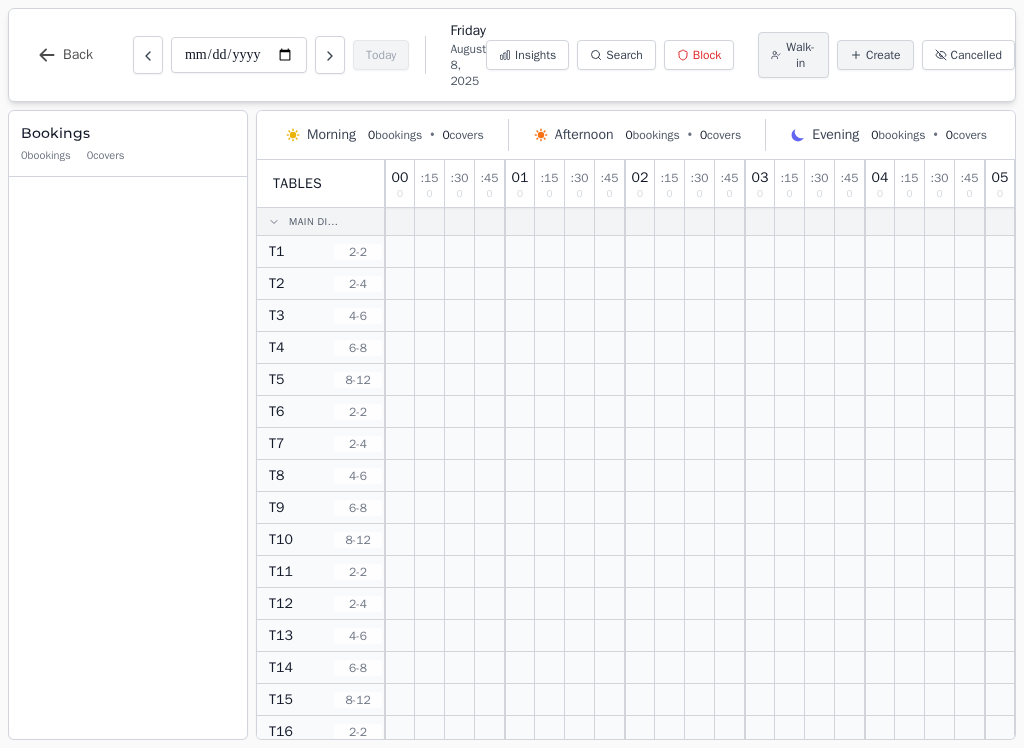 scroll, scrollTop: 0, scrollLeft: 0, axis: both 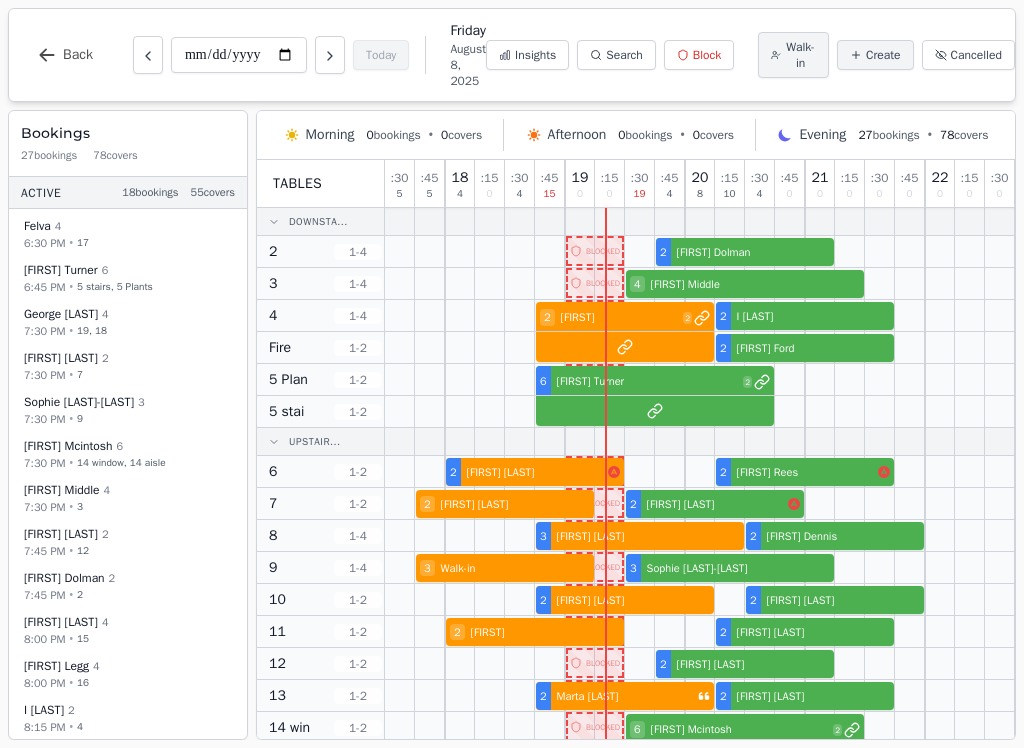 click on "Back" at bounding box center [78, 55] 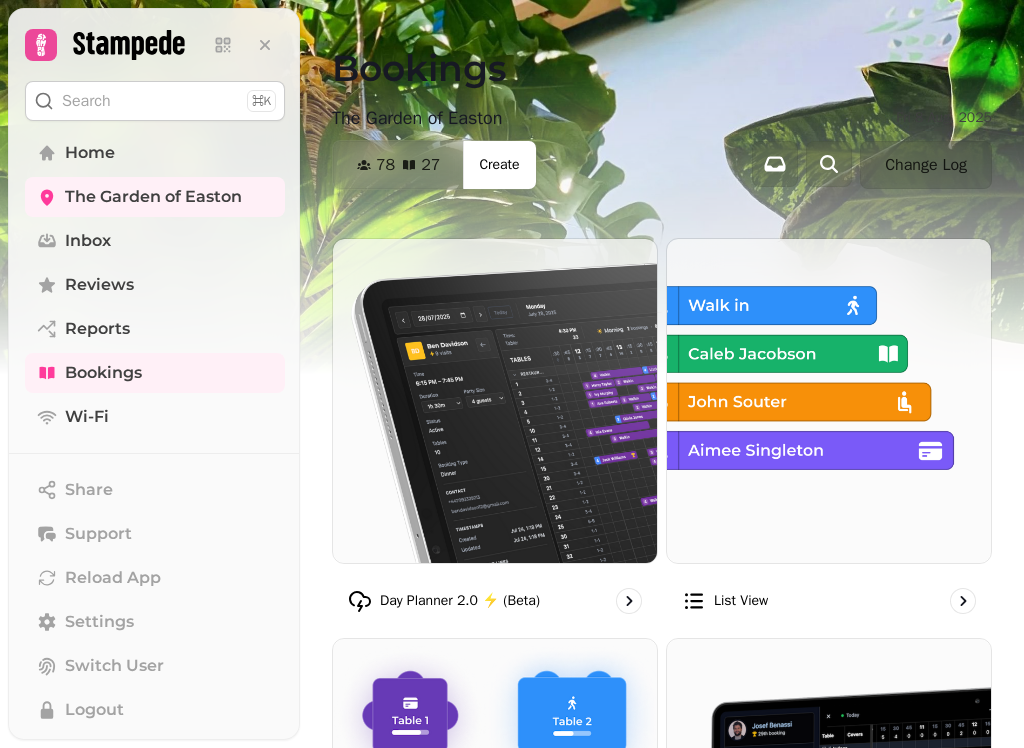 click at bounding box center [495, 401] 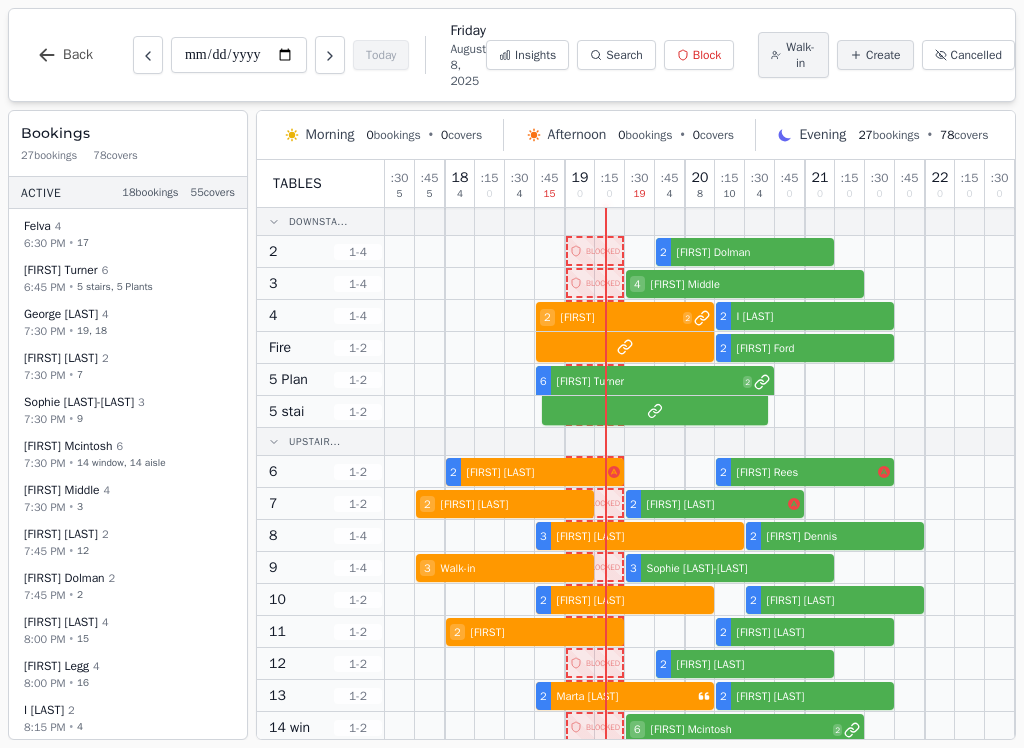 scroll, scrollTop: 0, scrollLeft: 0, axis: both 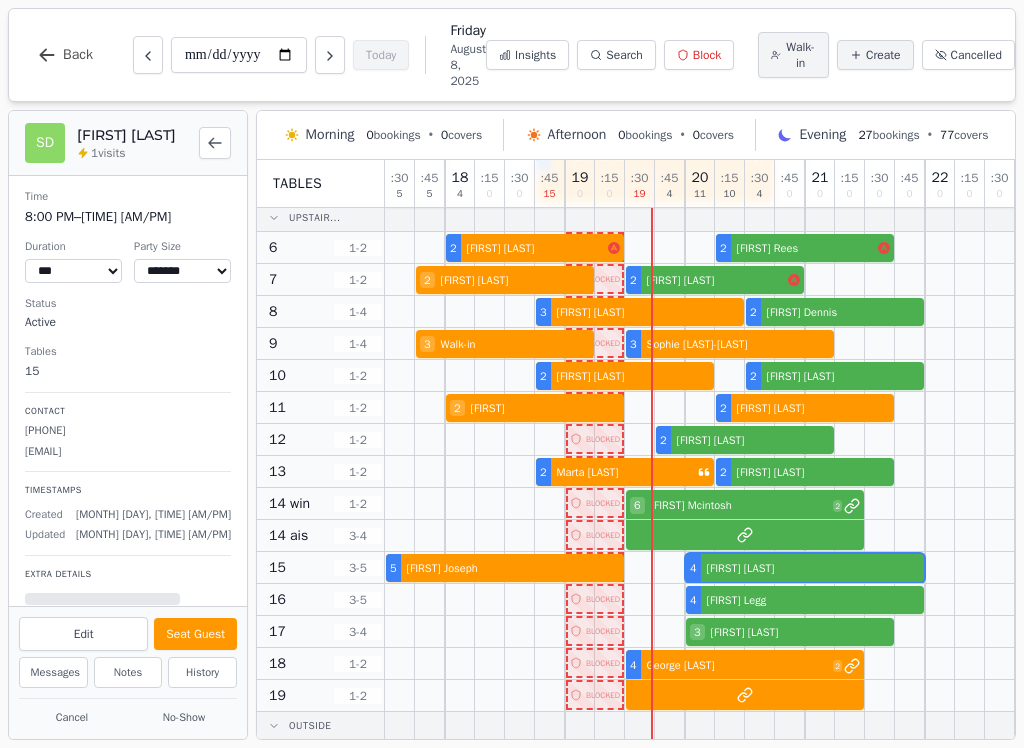 click on "5 Sarah   Joseph 4 Sarah   Davey" at bounding box center (730, 568) 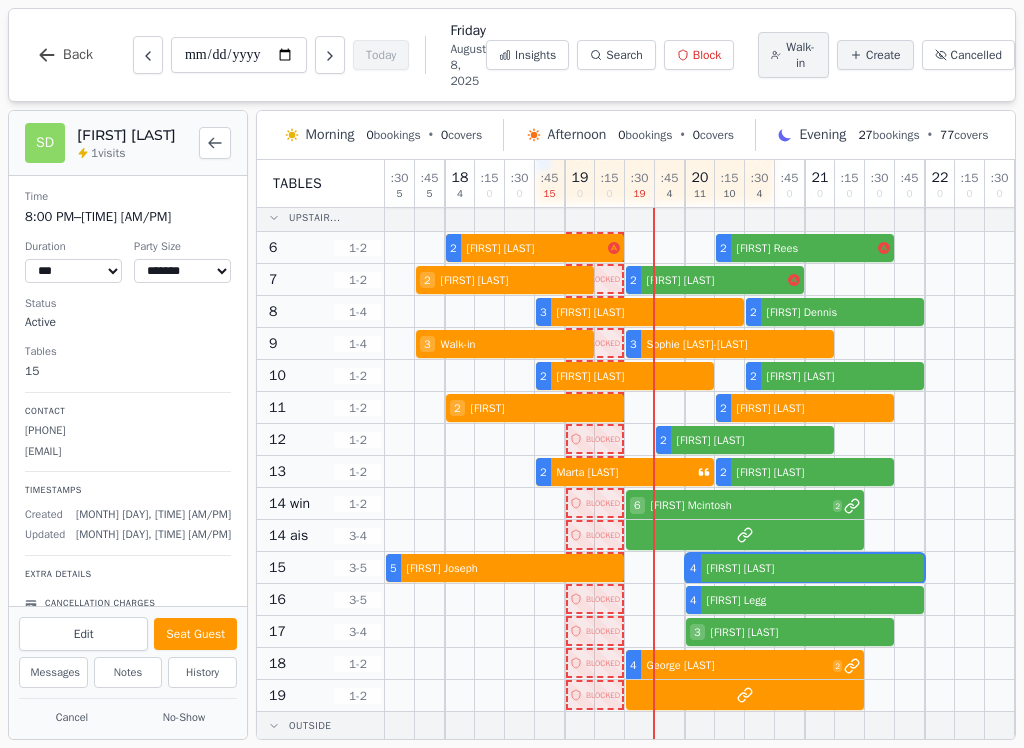 click on "Seat Guest" at bounding box center [195, 634] 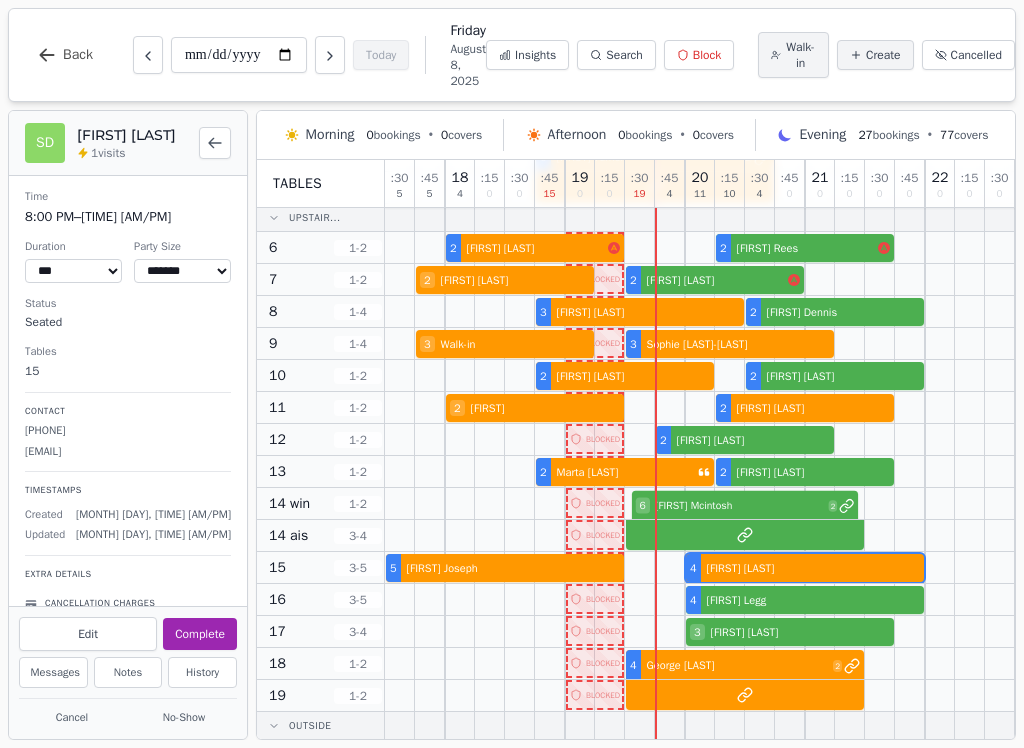 click at bounding box center (700, 503) 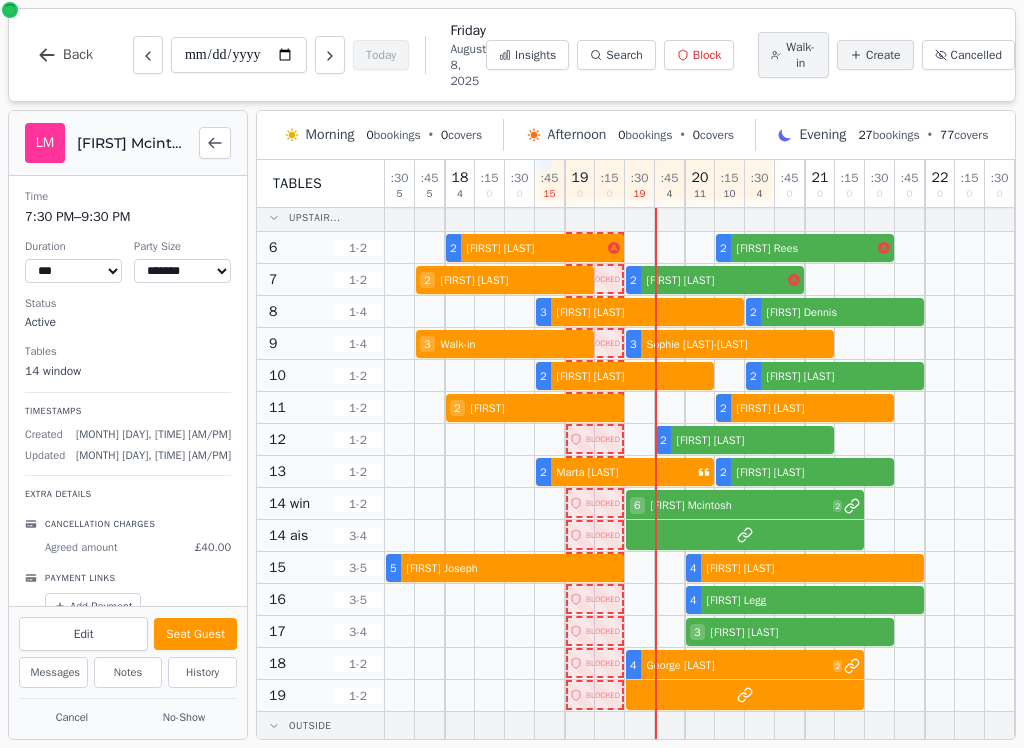 click on "Seat Guest" at bounding box center (195, 634) 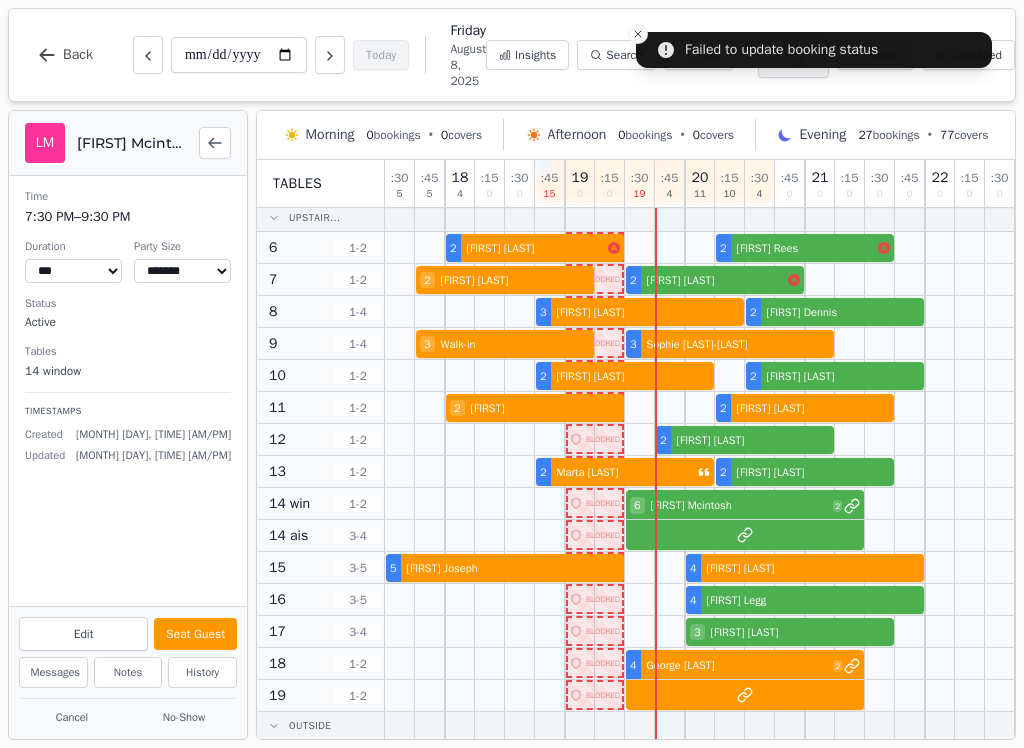 click on "Seat Guest" at bounding box center (195, 634) 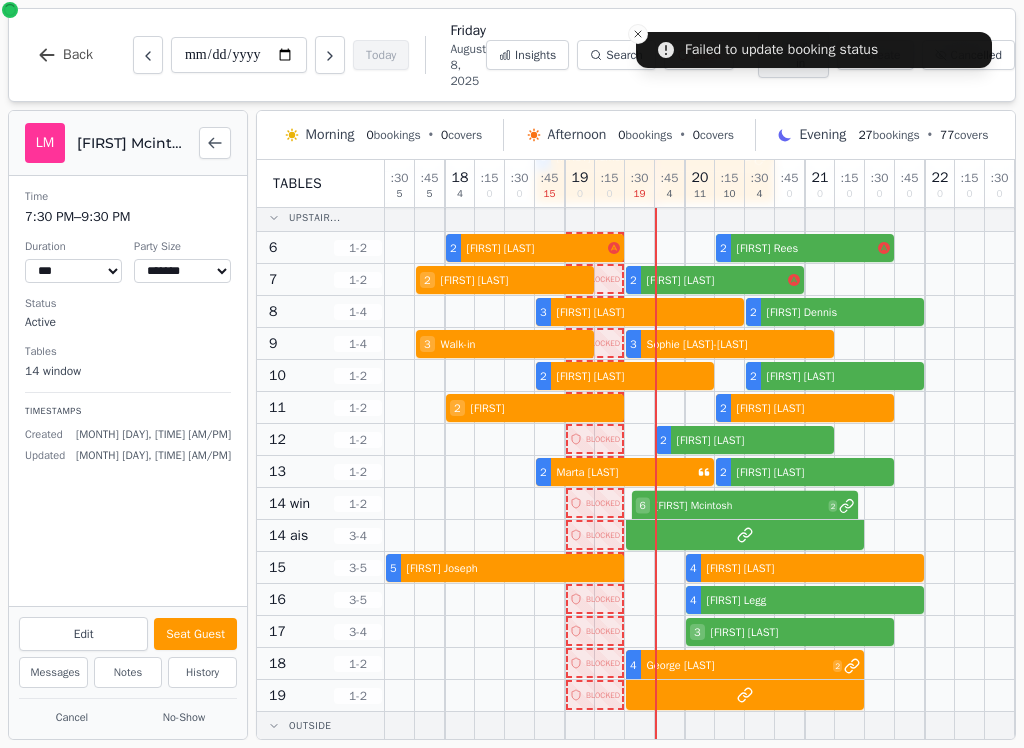 click on "6 Louise   Mcintosh 2" at bounding box center [730, 504] 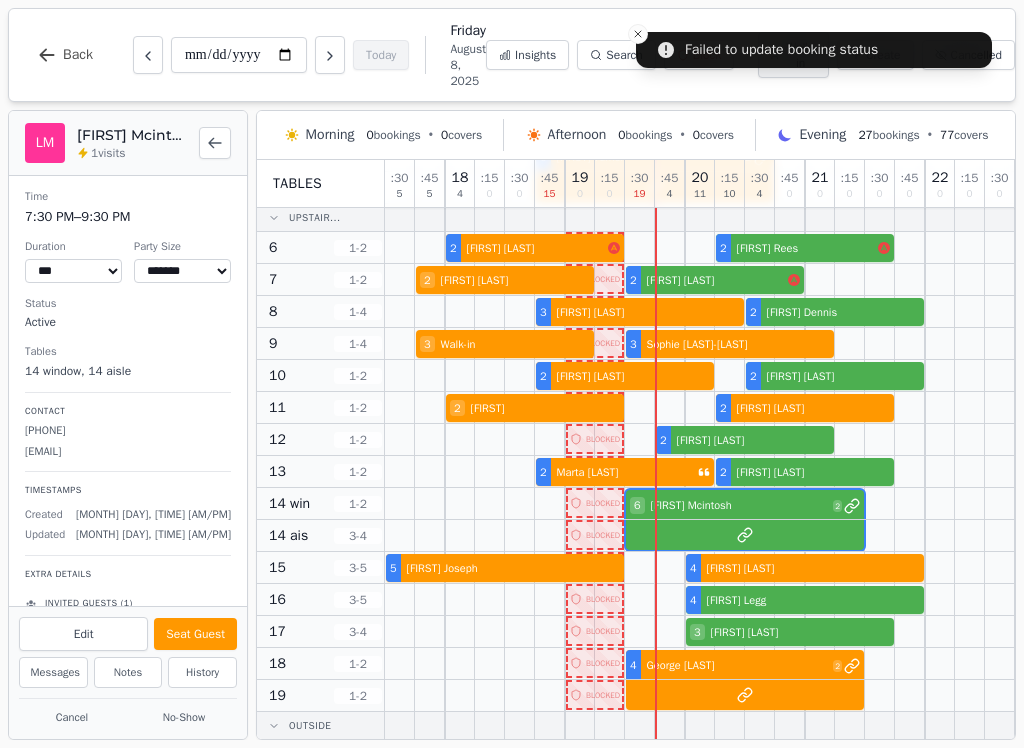 click on "Seat Guest" at bounding box center [195, 634] 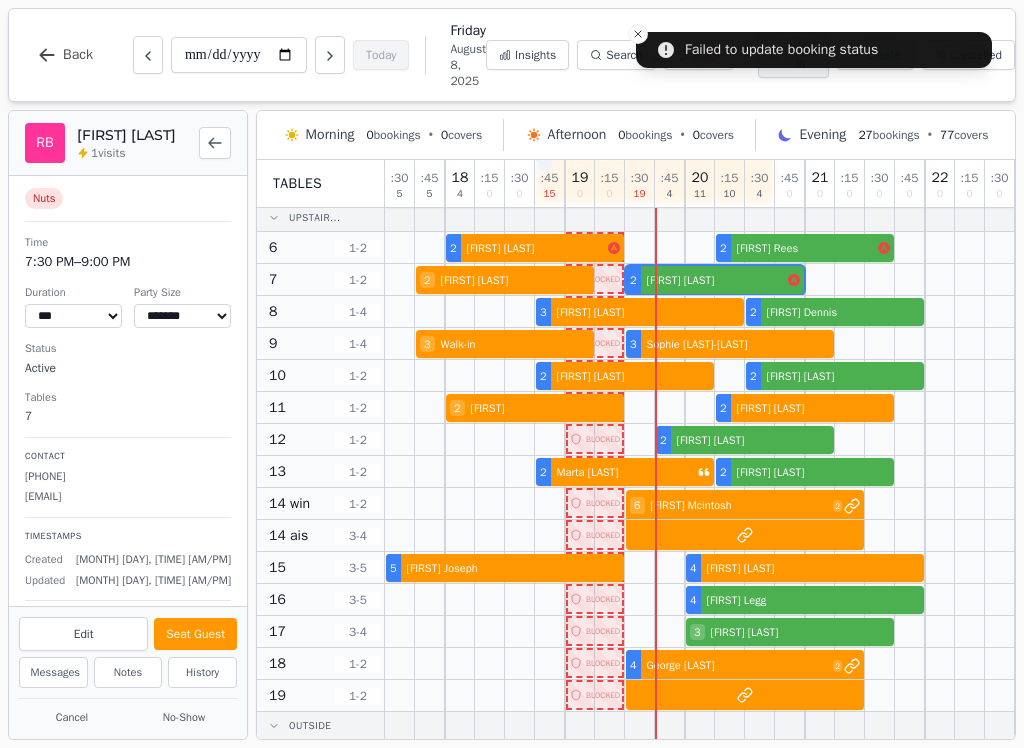 click on "2 Jim   Holmyard 2 Robert   Bradford" at bounding box center (730, 280) 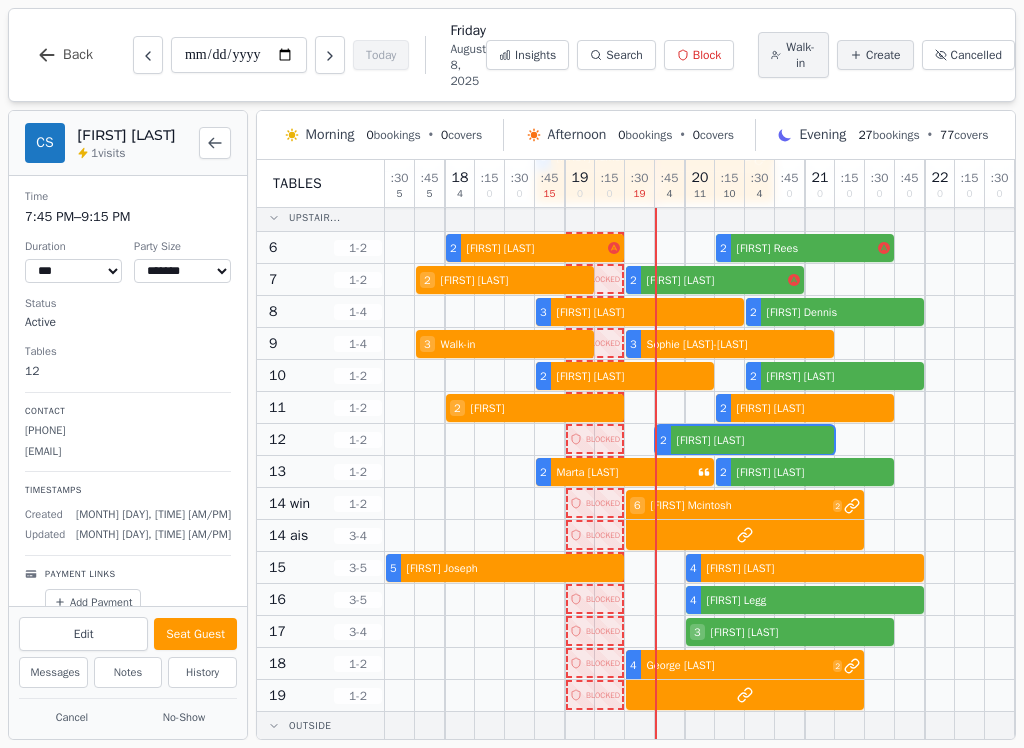 click on "2 Chloe   Sellars" at bounding box center (730, 440) 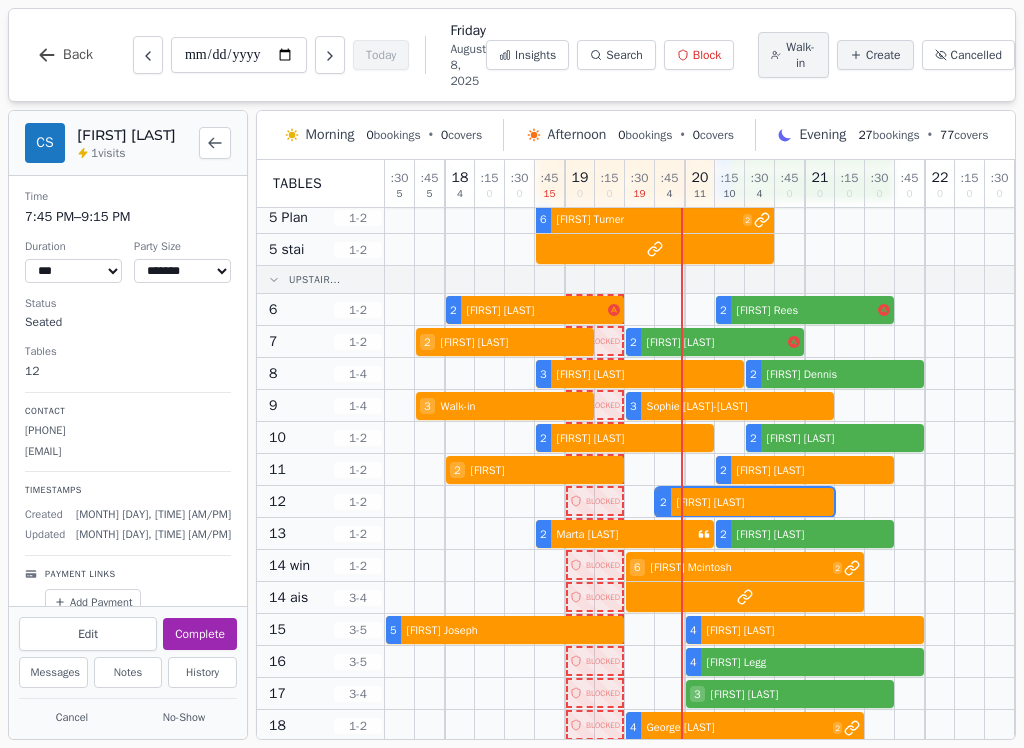 scroll, scrollTop: 159, scrollLeft: 0, axis: vertical 